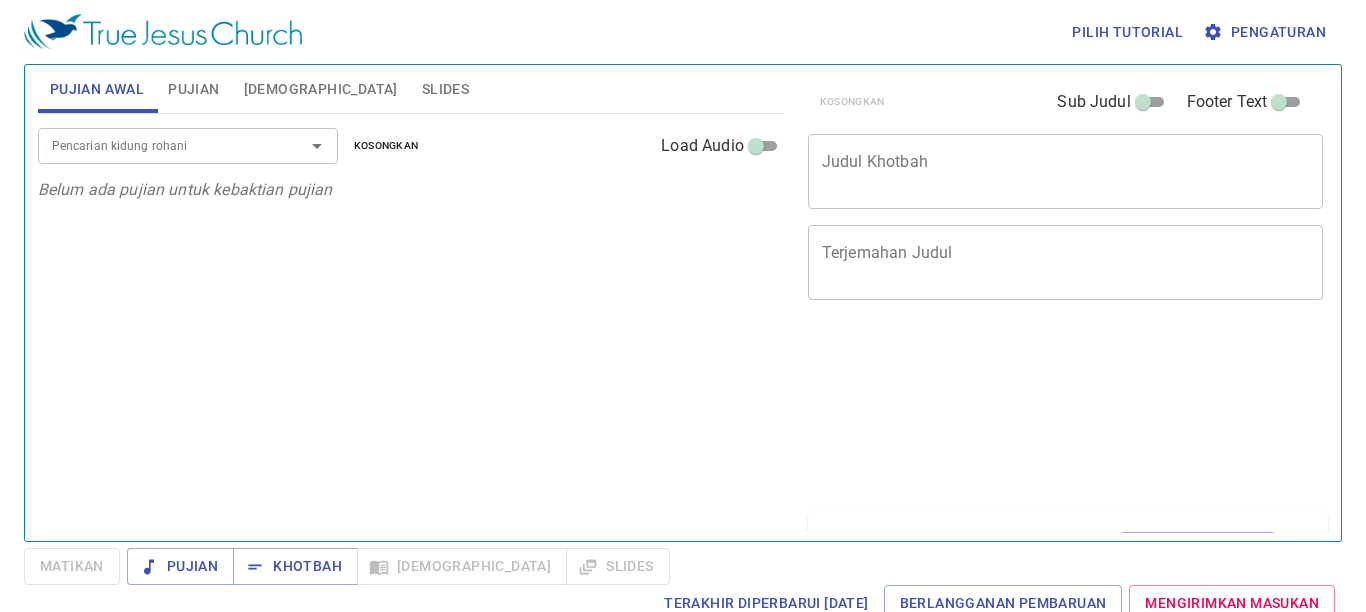 scroll, scrollTop: 0, scrollLeft: 0, axis: both 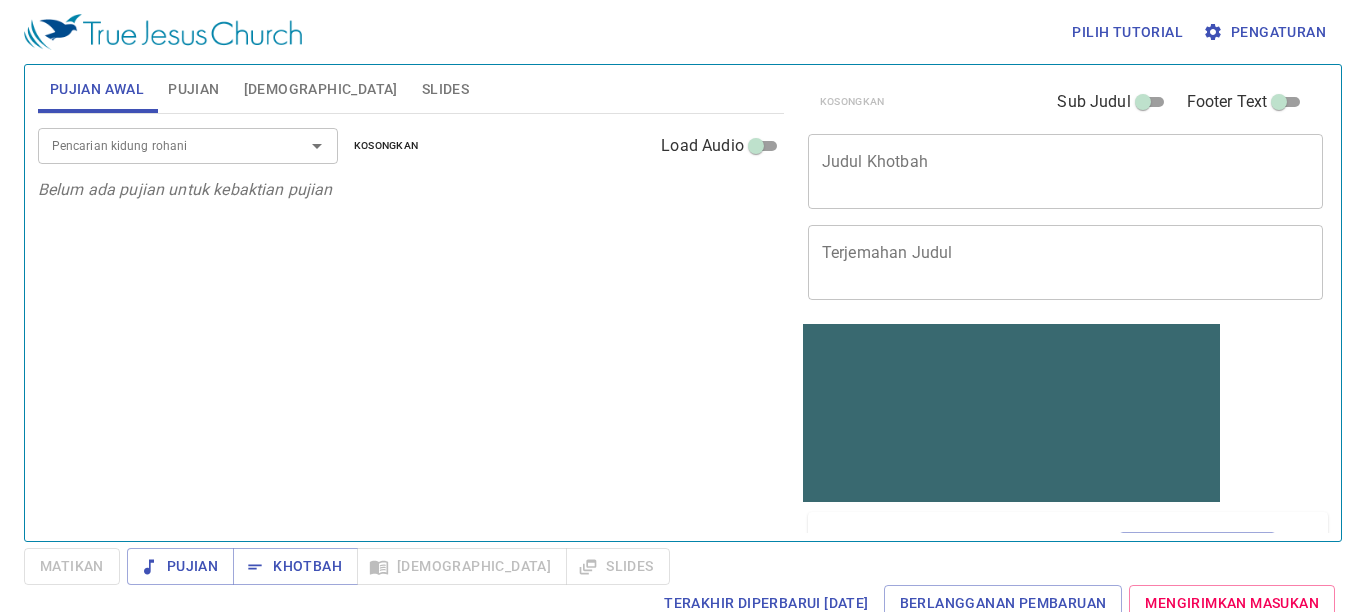 click on "Pengaturan" at bounding box center [1266, 32] 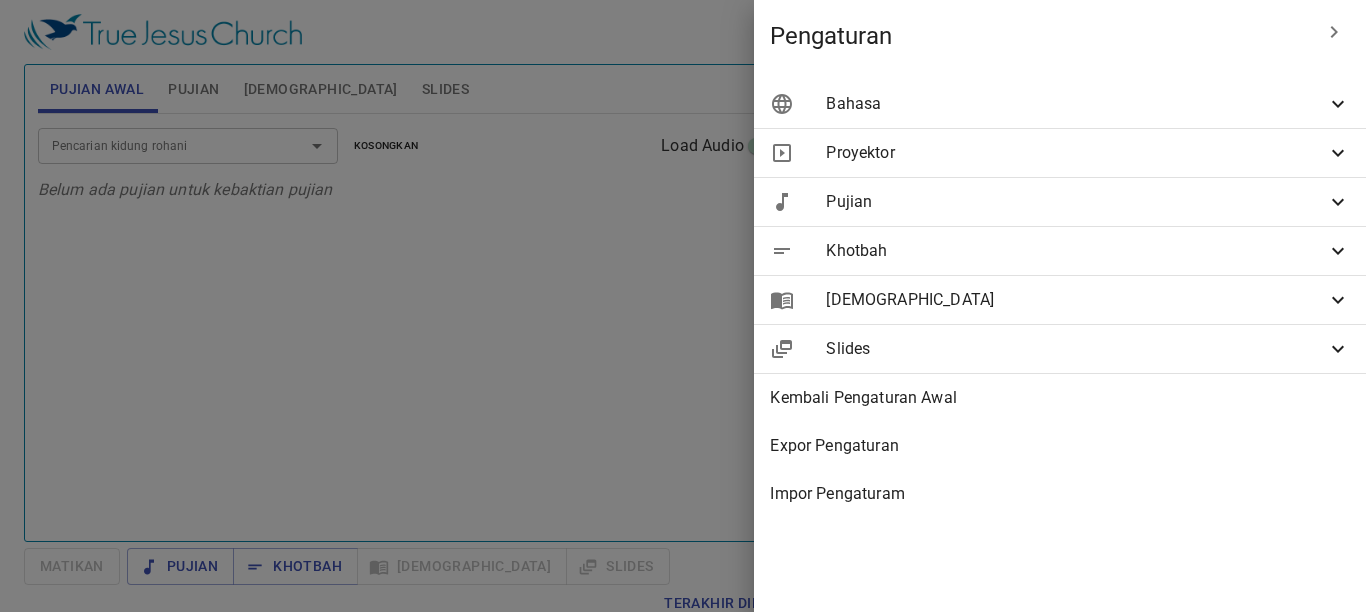 click on "Bahasa" at bounding box center [1076, 104] 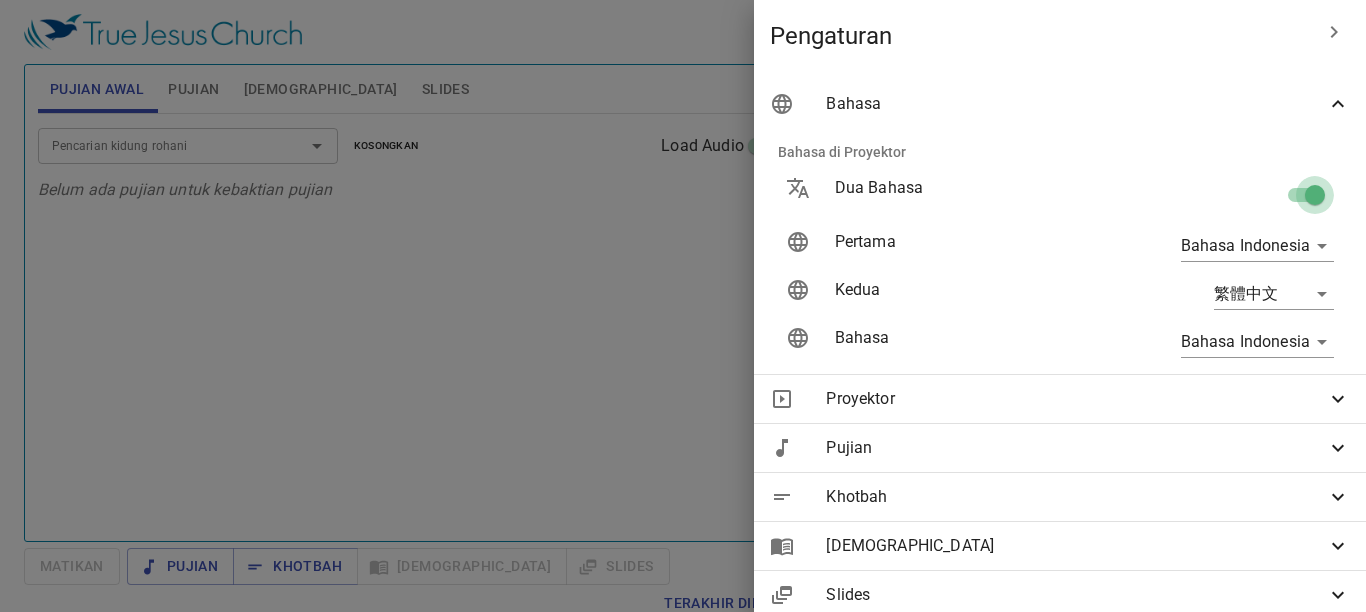 click at bounding box center (1315, 199) 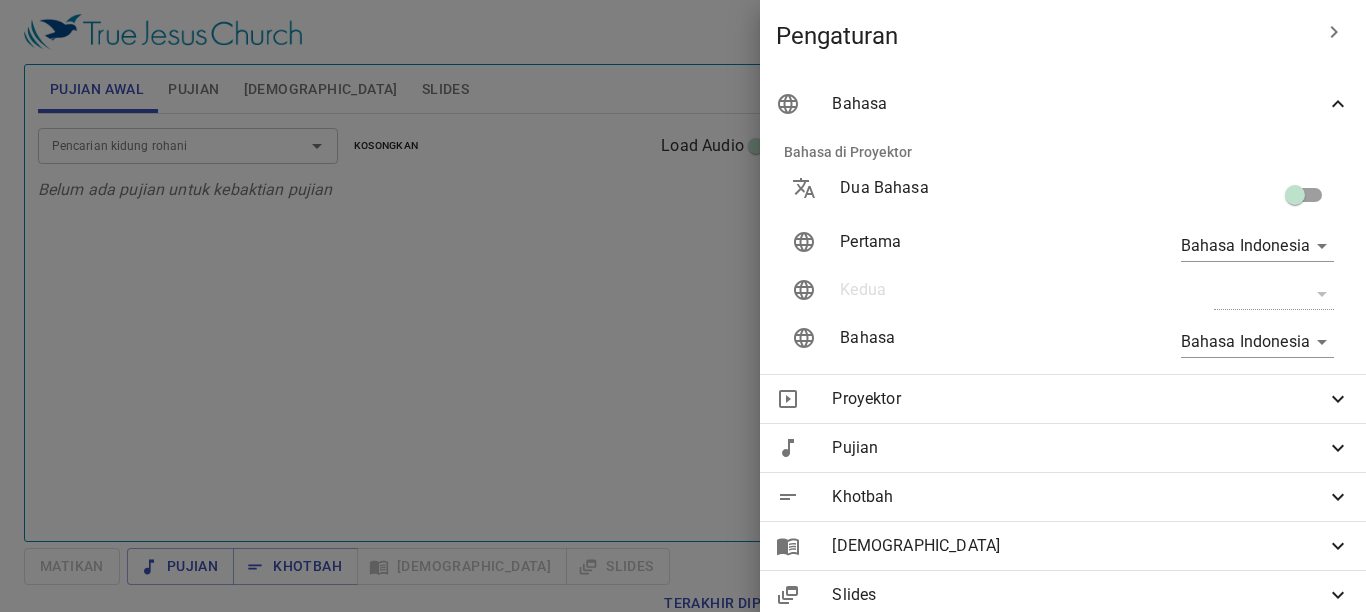 drag, startPoint x: 575, startPoint y: 285, endPoint x: 685, endPoint y: 251, distance: 115.134705 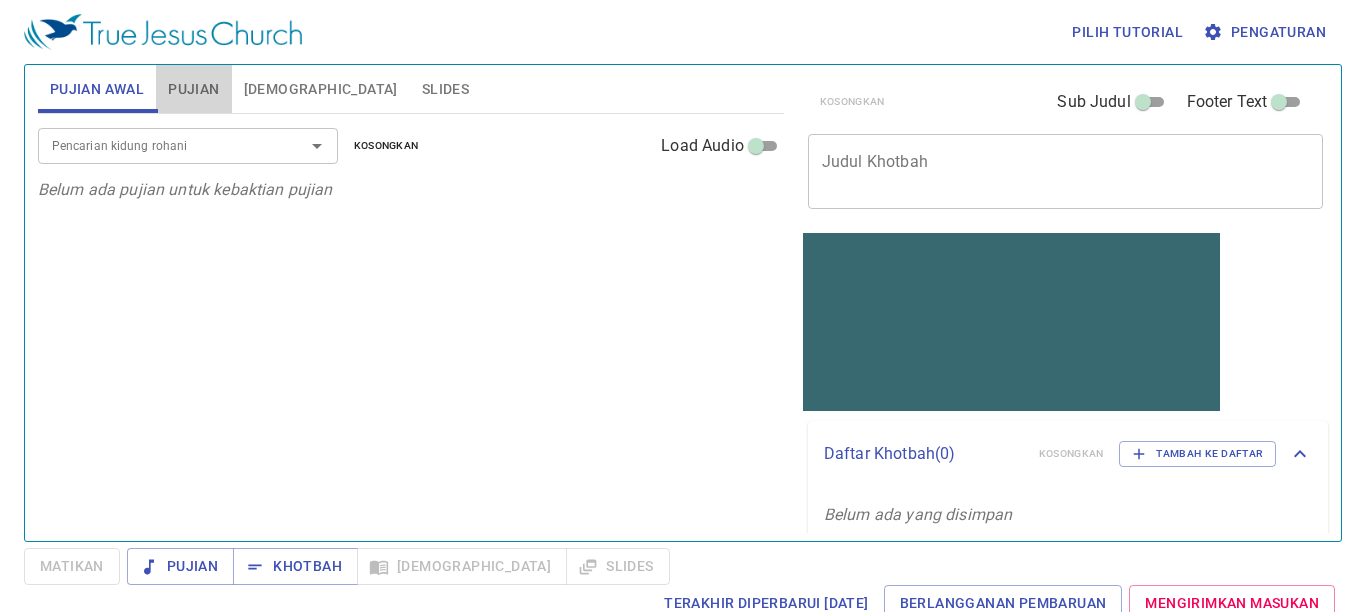 click on "Pujian" at bounding box center [193, 89] 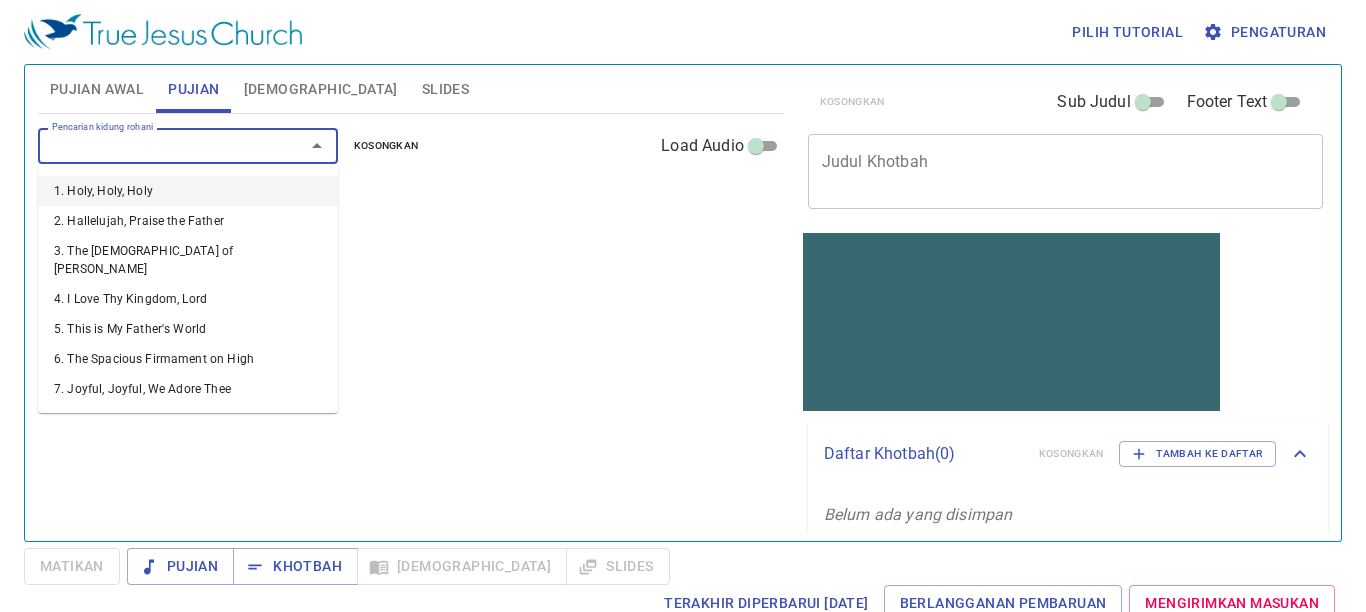 click on "Pencarian kidung rohani" at bounding box center (158, 145) 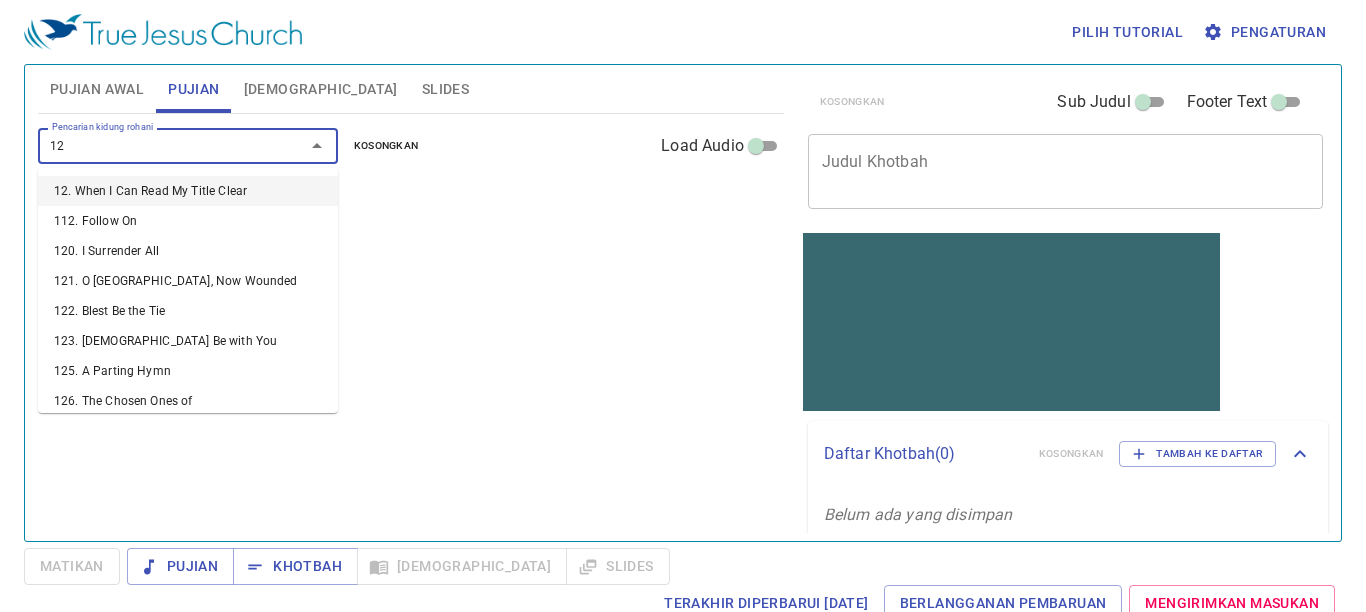 type on "129" 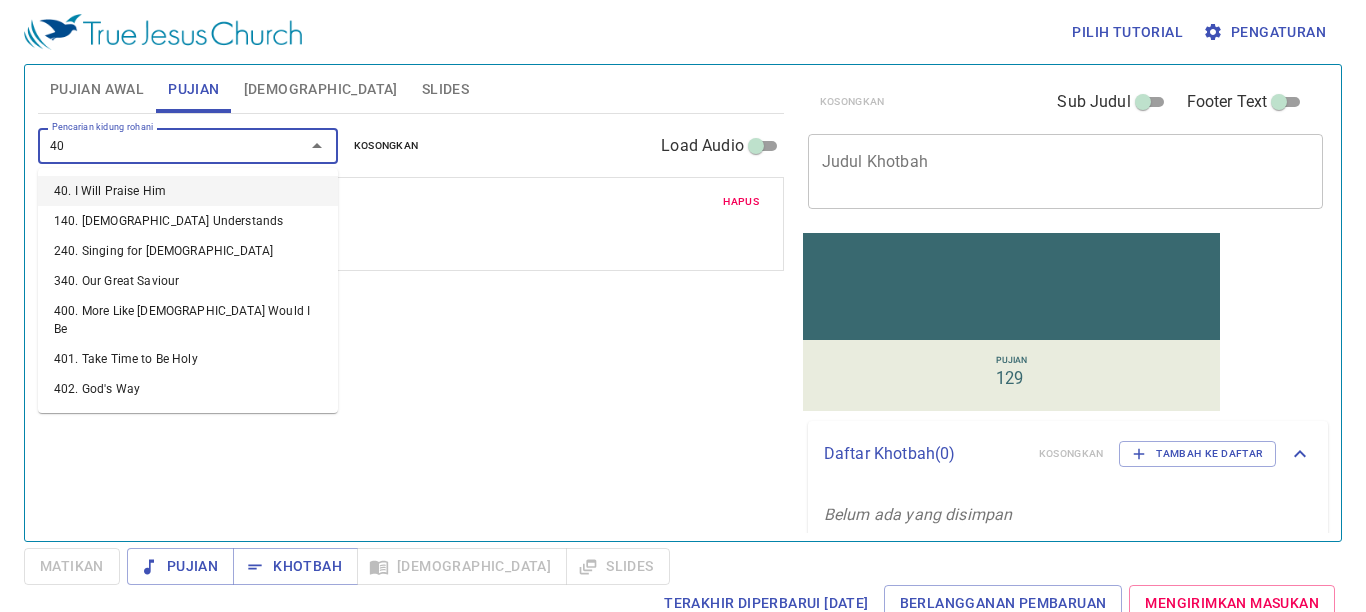 type on "409" 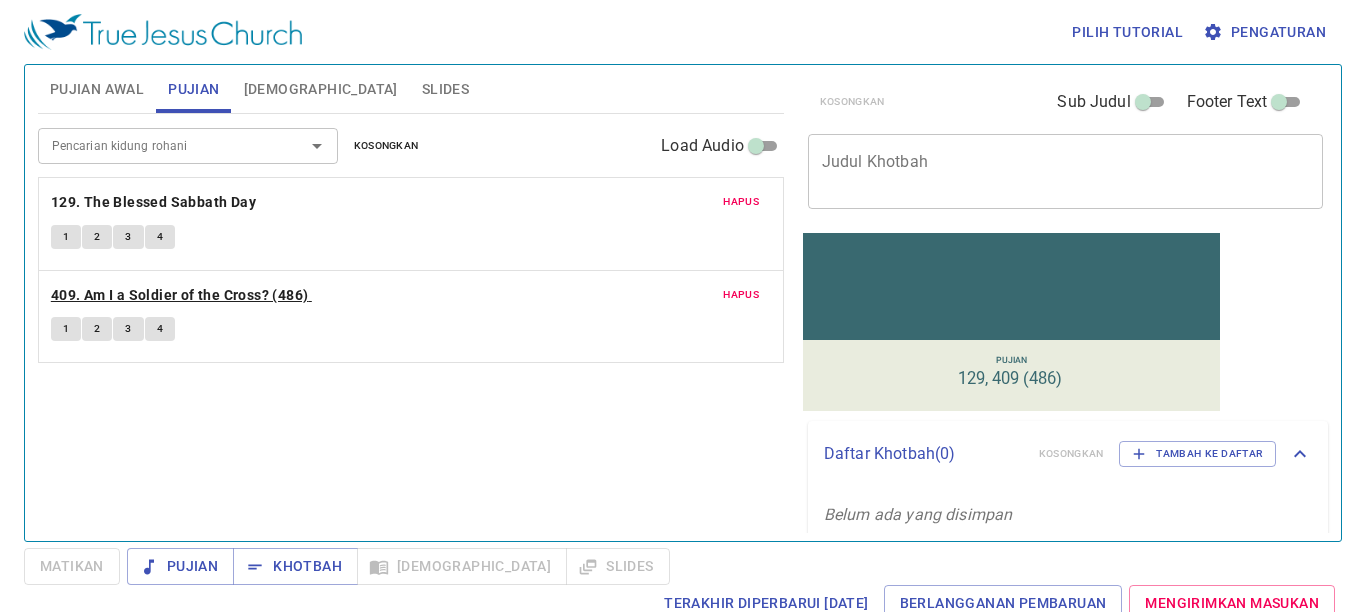 click on "409. Am I a Soldier of the Cross? (486)" at bounding box center (180, 295) 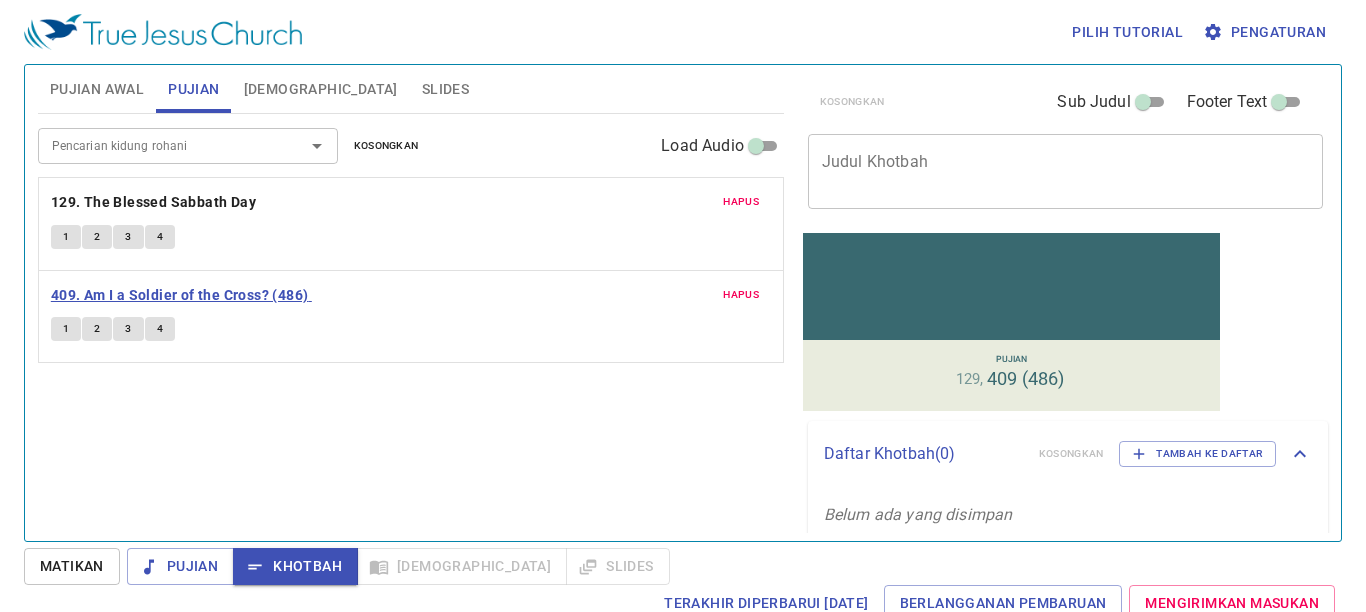 drag, startPoint x: 75, startPoint y: 292, endPoint x: 94, endPoint y: 296, distance: 19.416489 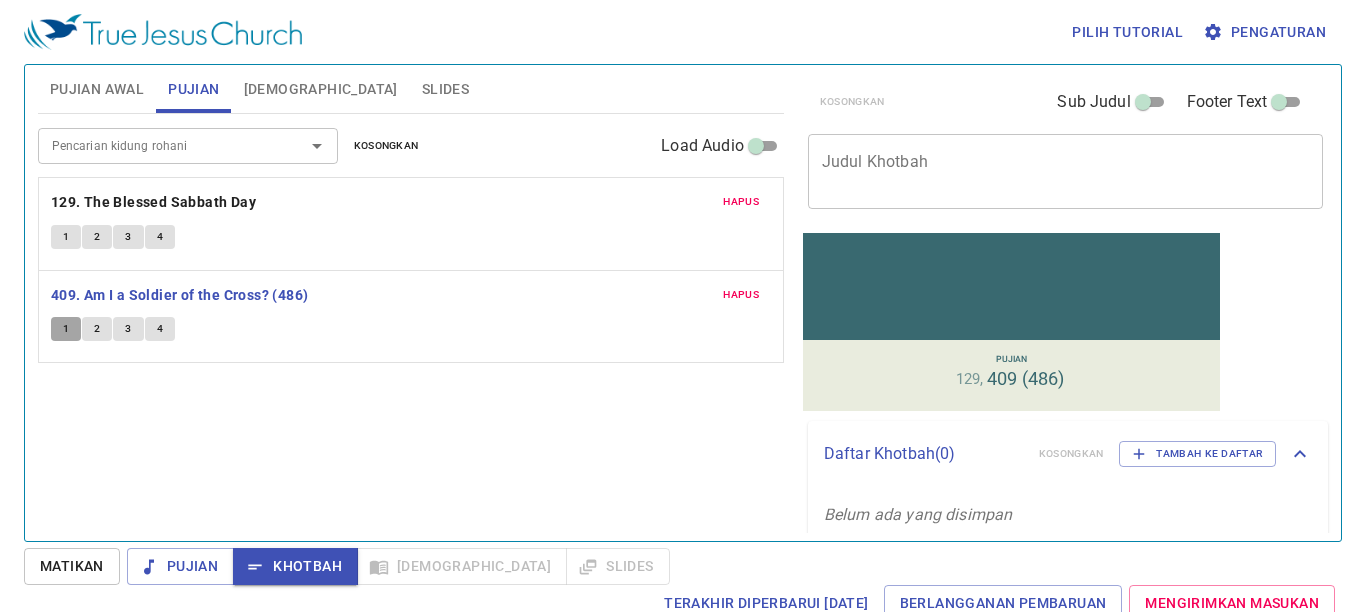 click on "1" at bounding box center (66, 329) 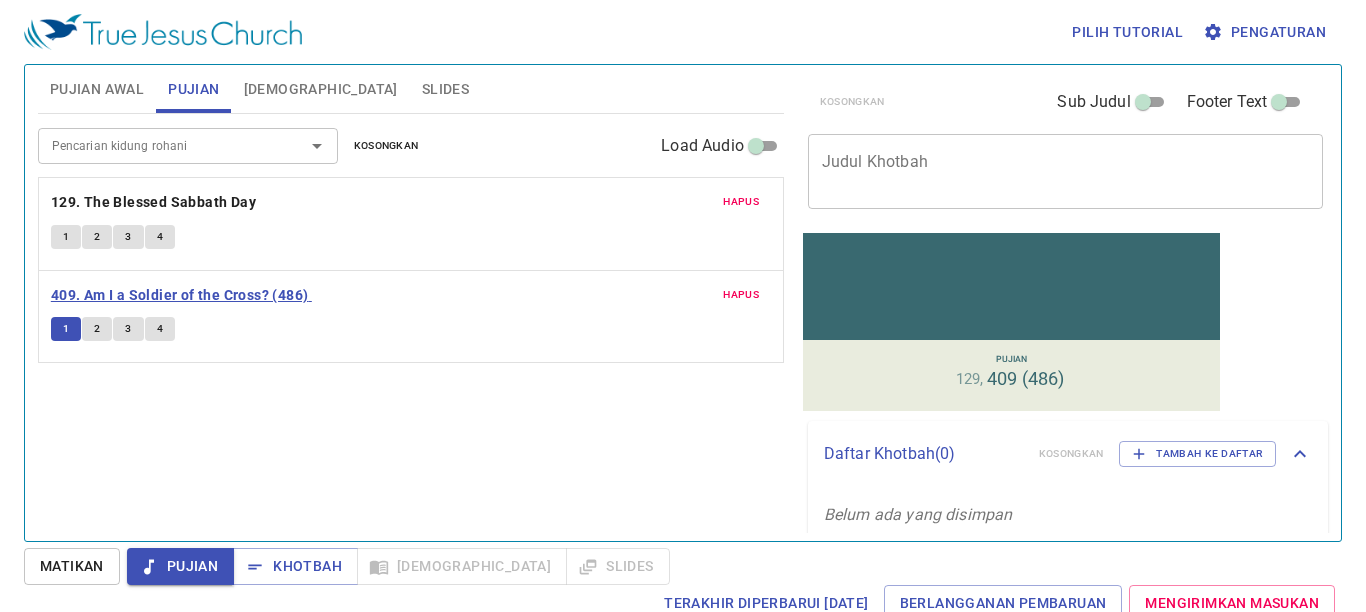click on "409. Am I a Soldier of the Cross? (486)" at bounding box center (180, 295) 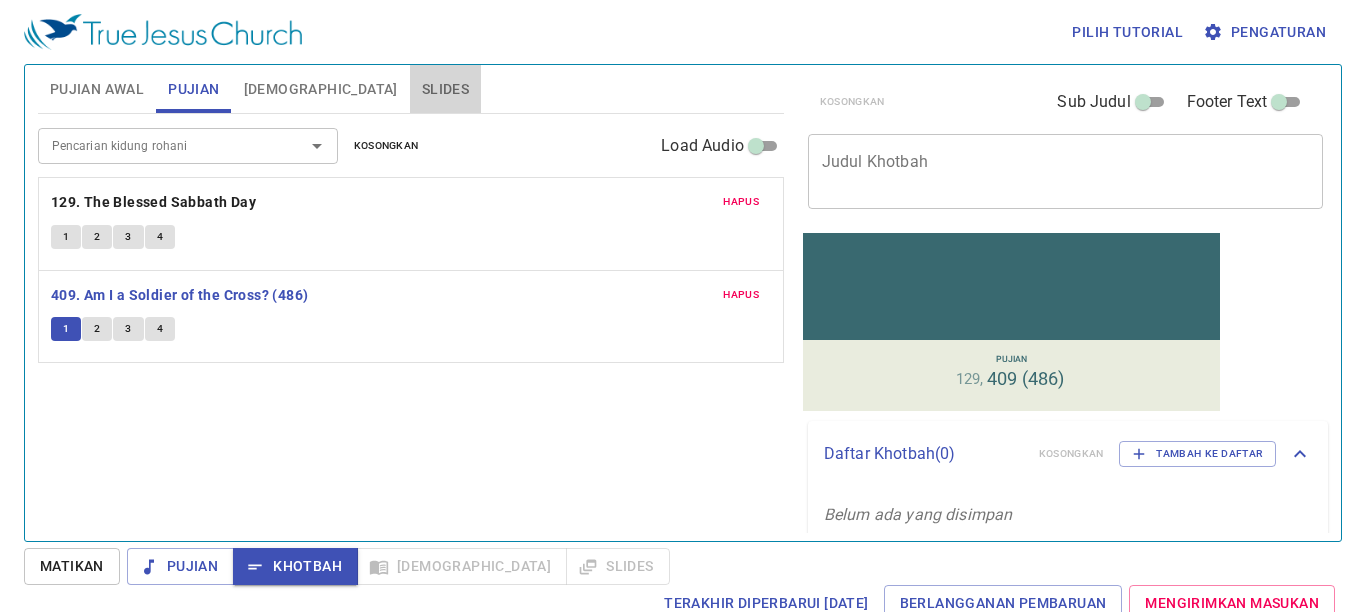 click on "Slides" at bounding box center (445, 89) 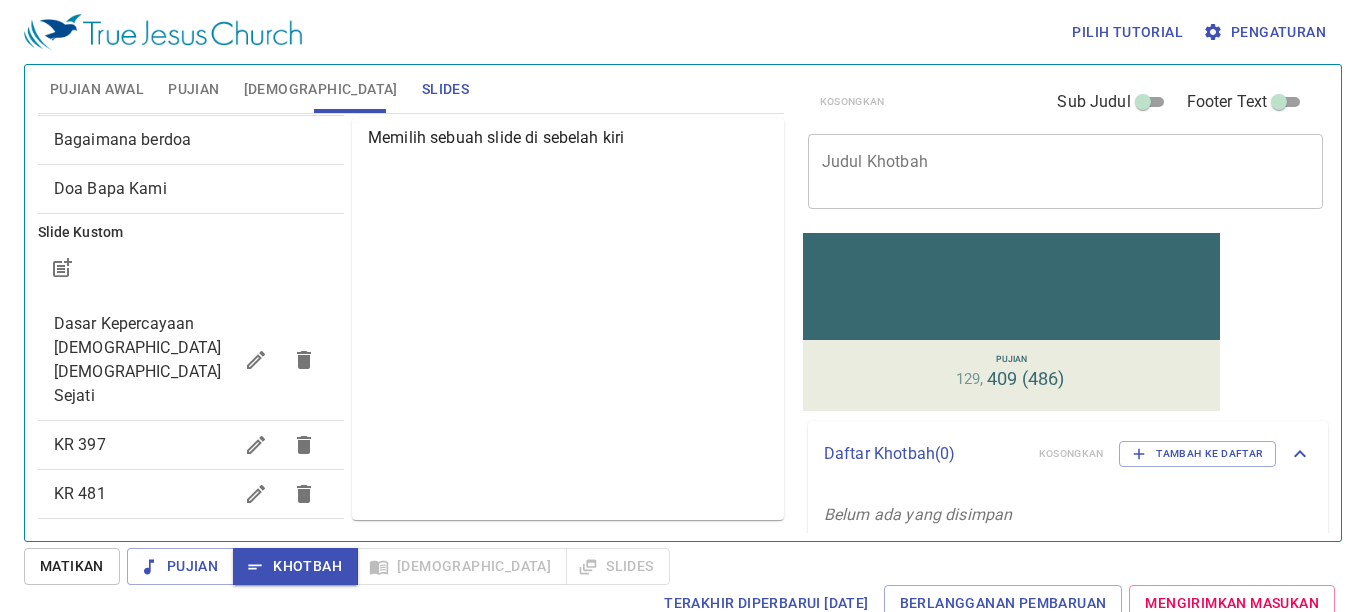 scroll, scrollTop: 0, scrollLeft: 0, axis: both 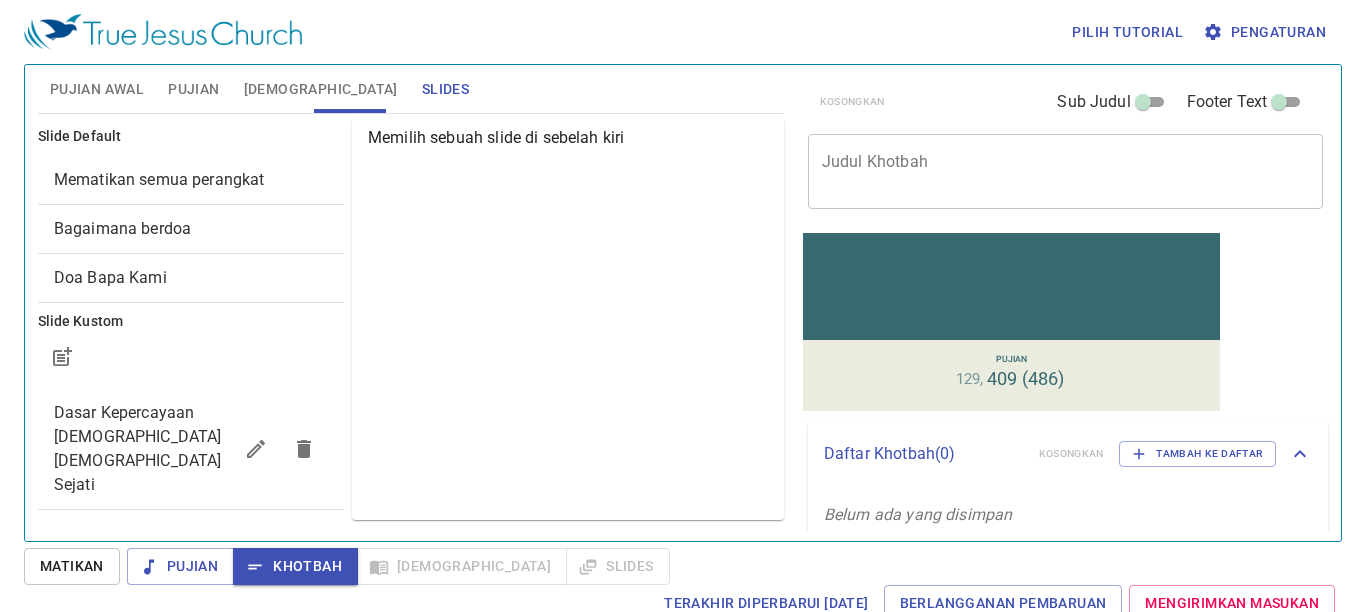 click on "Pujian" at bounding box center [193, 89] 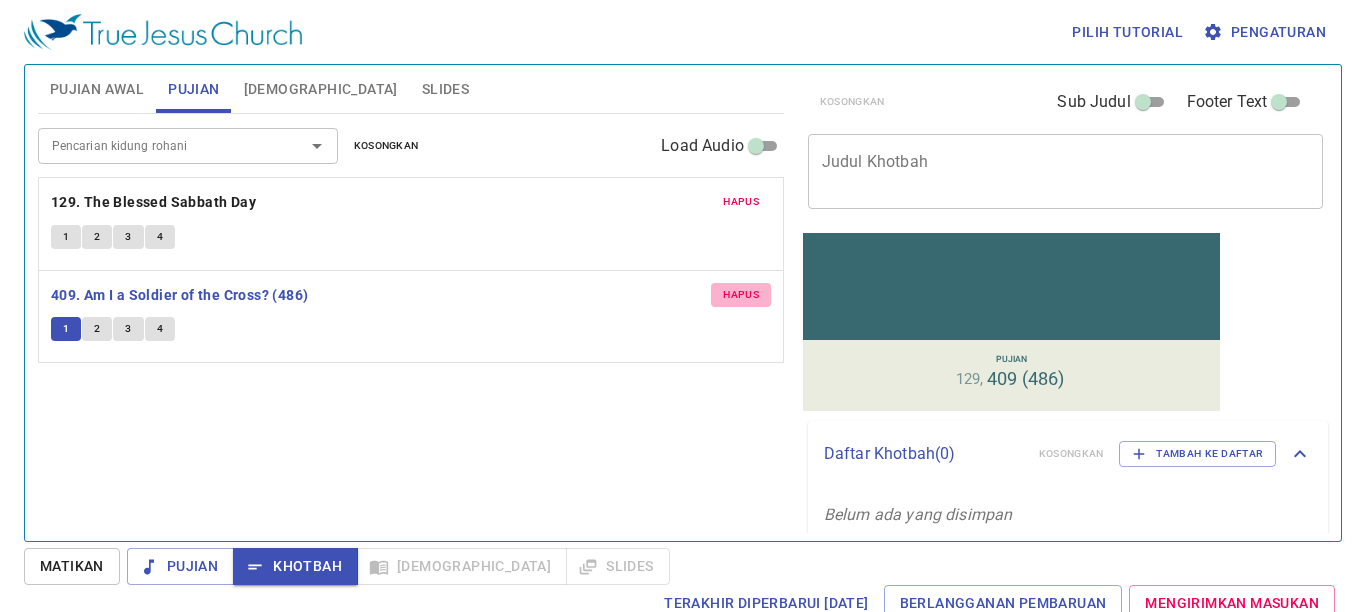 click on "Hapus" at bounding box center (741, 295) 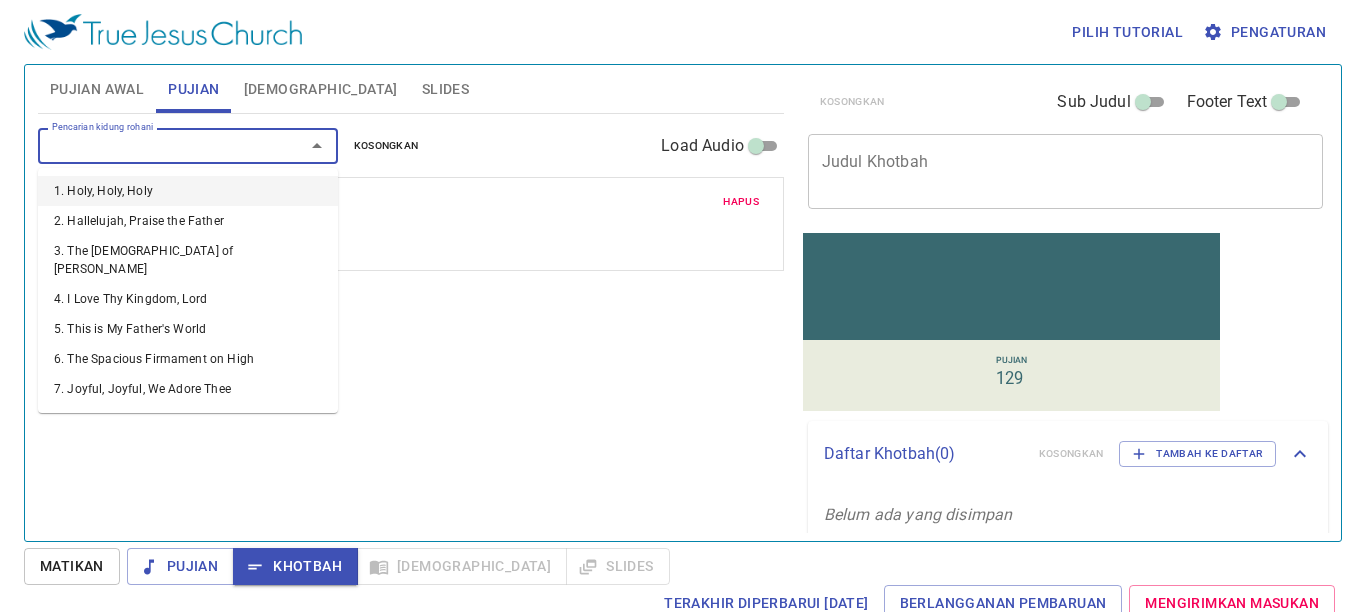 click on "Pencarian kidung rohani" at bounding box center (158, 145) 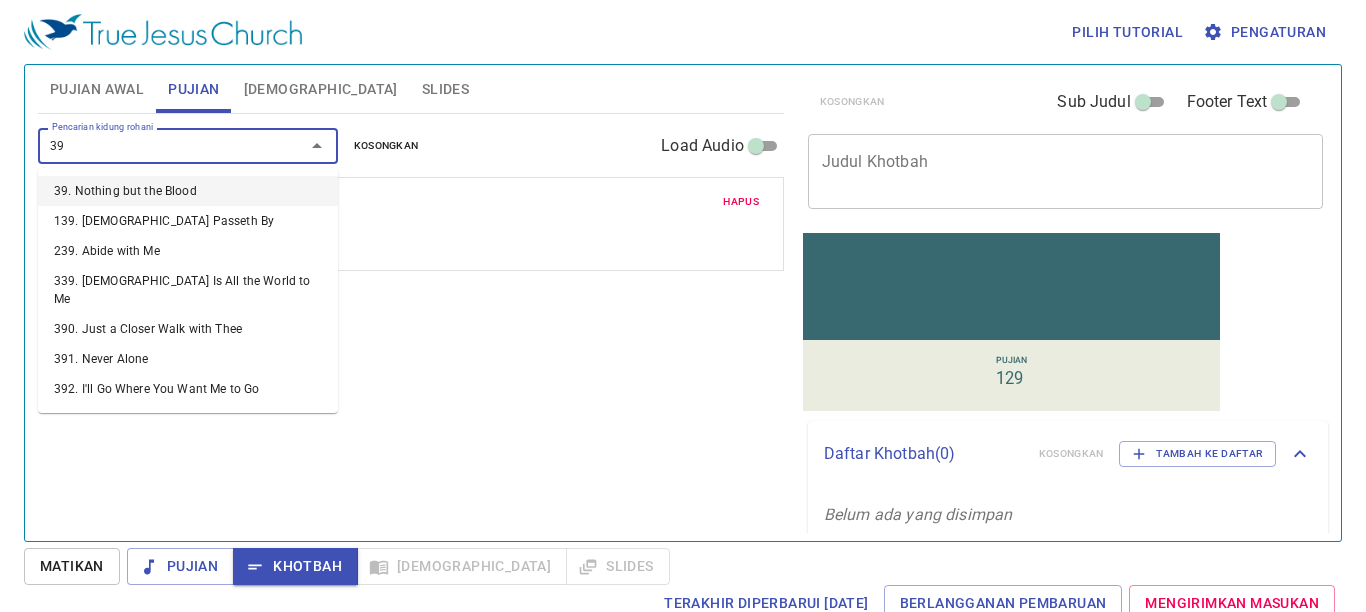 type on "395" 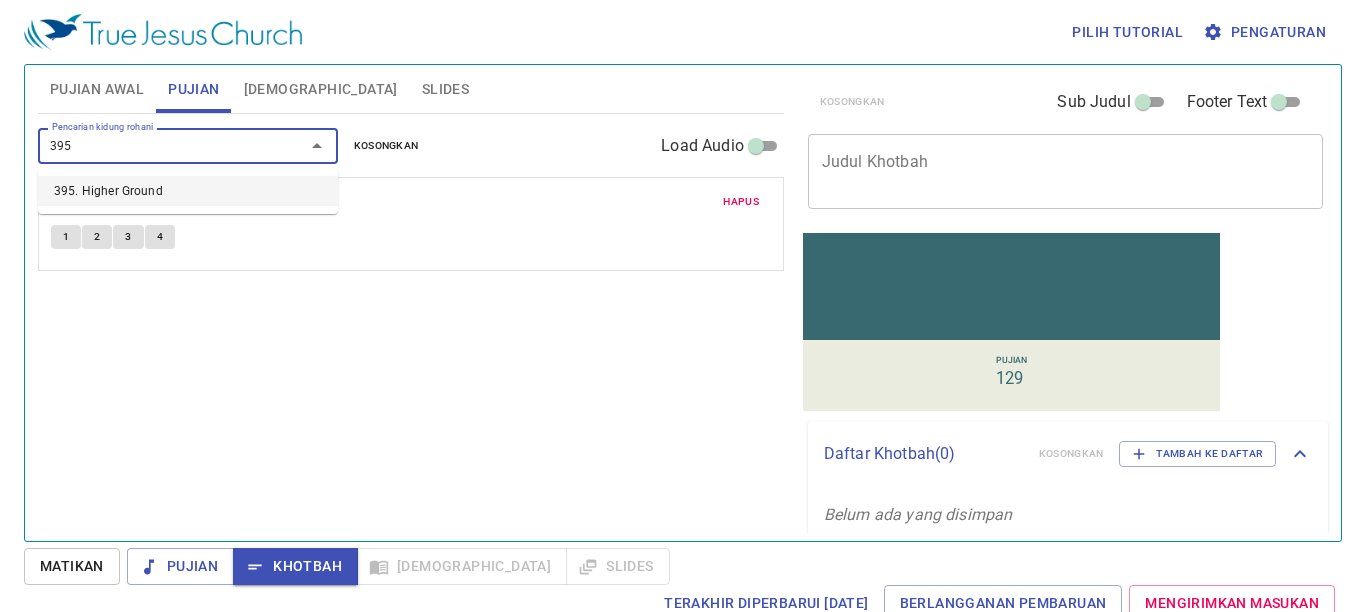 type 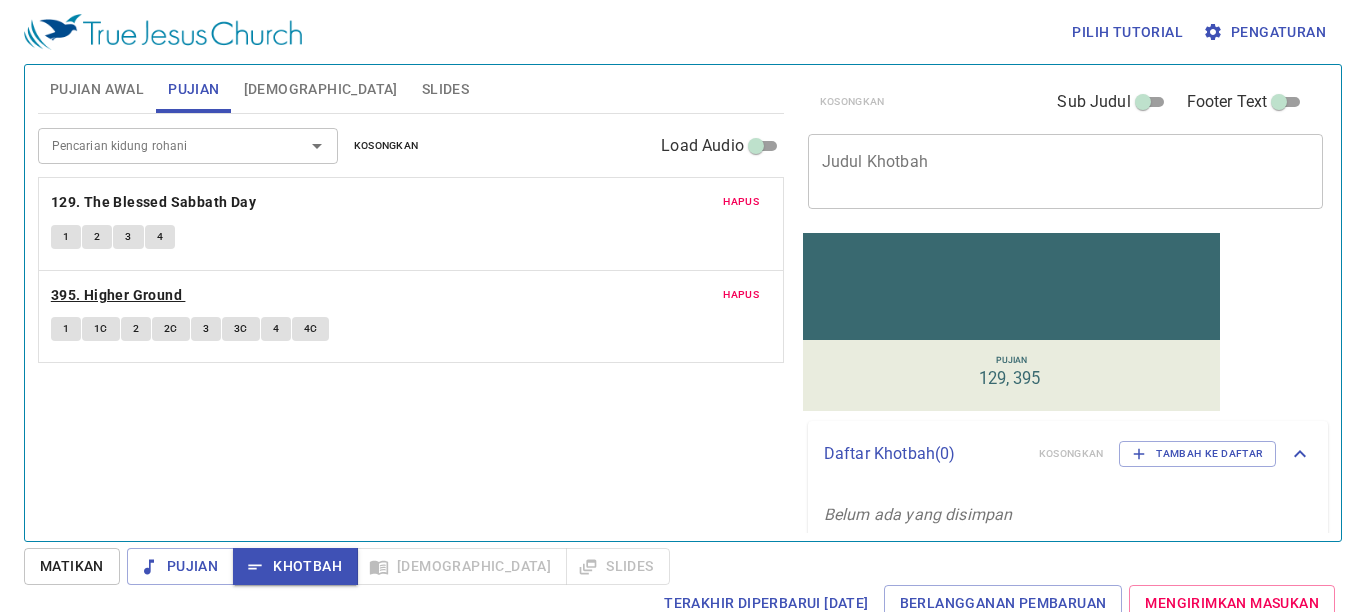 click on "395. Higher Ground" at bounding box center [116, 295] 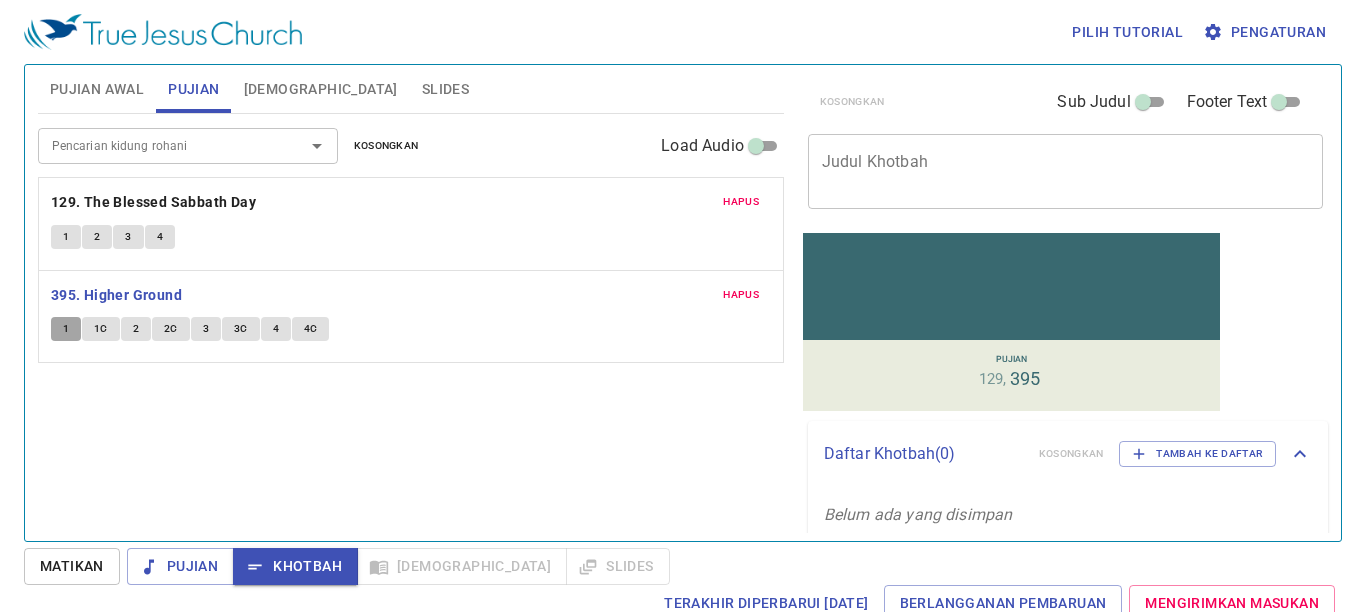 click on "1" at bounding box center (66, 329) 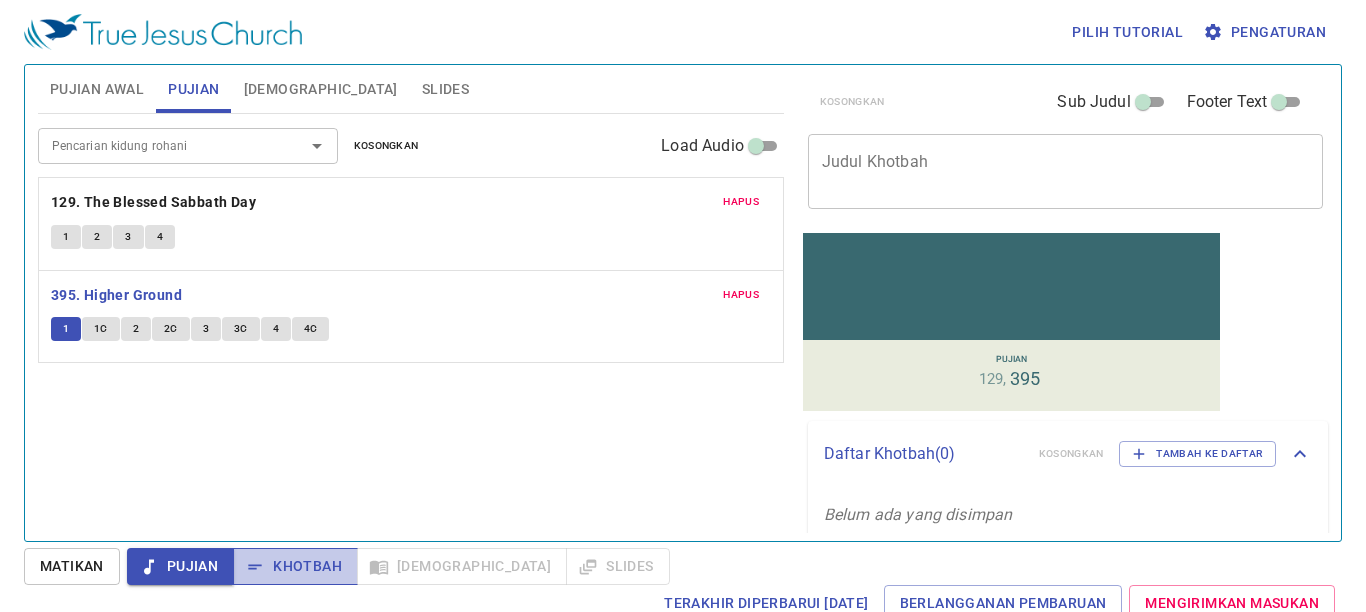 click on "Khotbah" at bounding box center (295, 566) 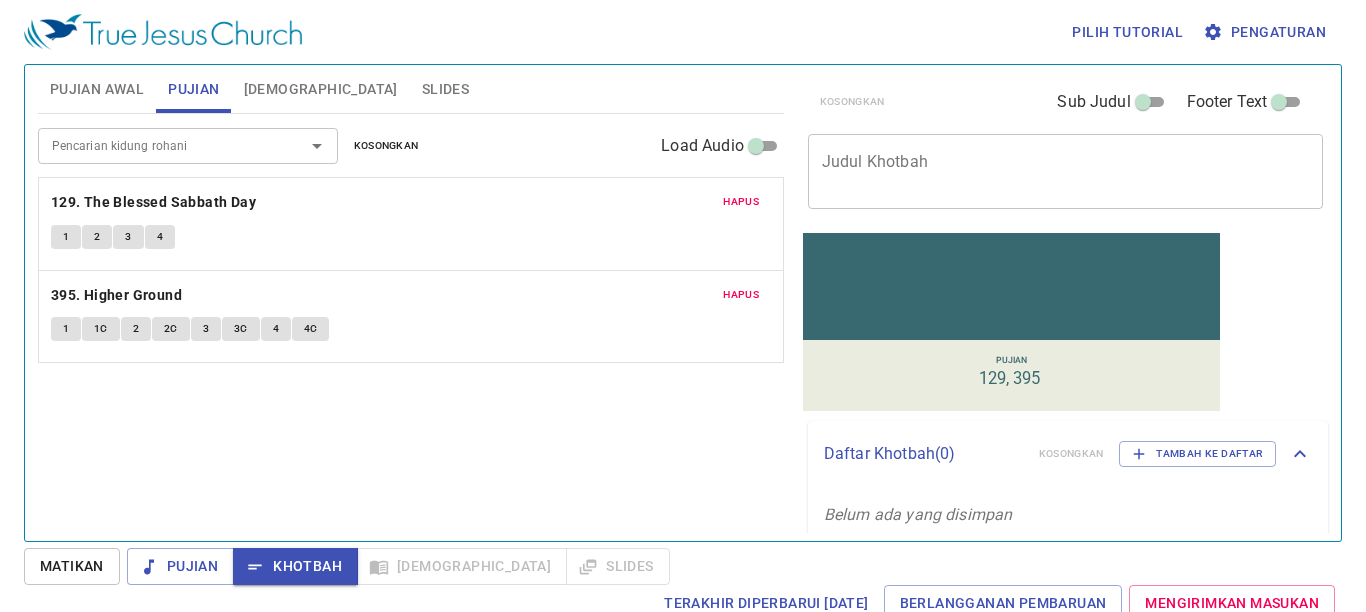 click at bounding box center (1010, 285) 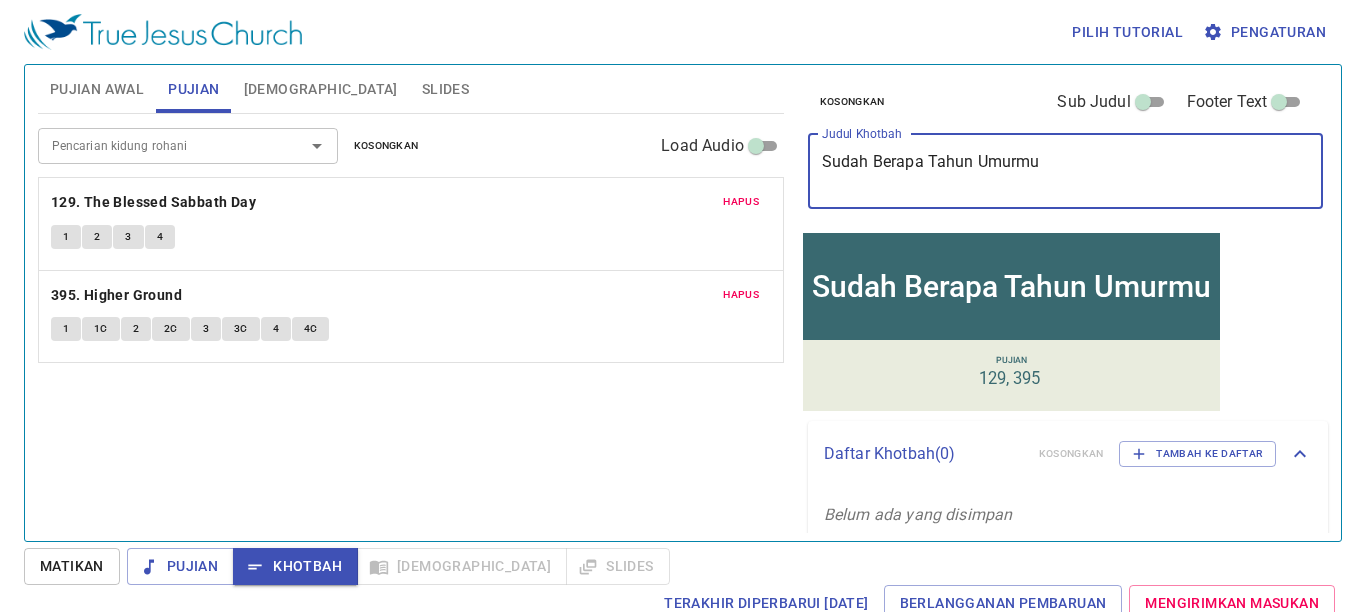 type on "Sudah Berapa Tahun Umurmu?" 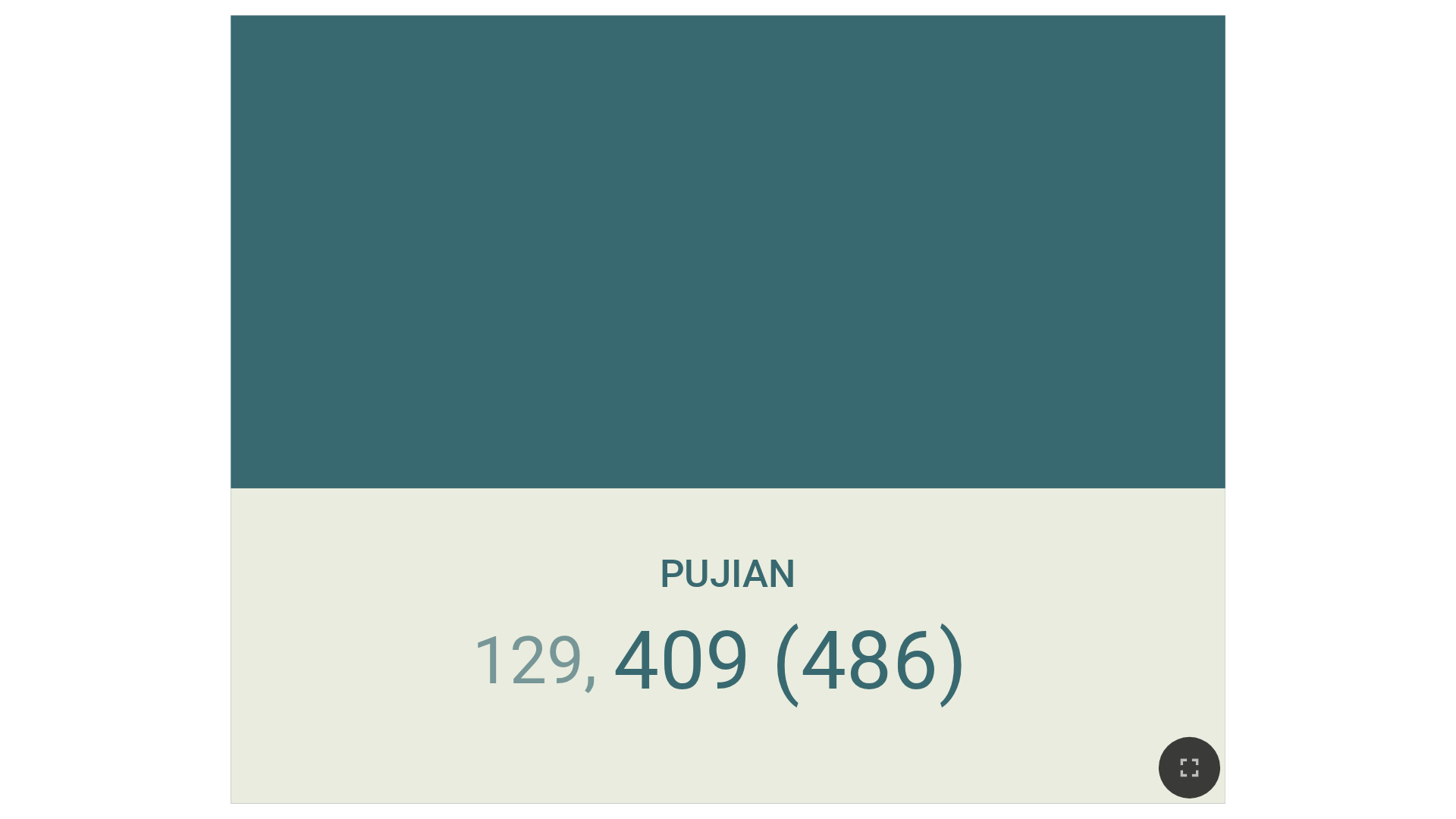 scroll, scrollTop: 0, scrollLeft: 0, axis: both 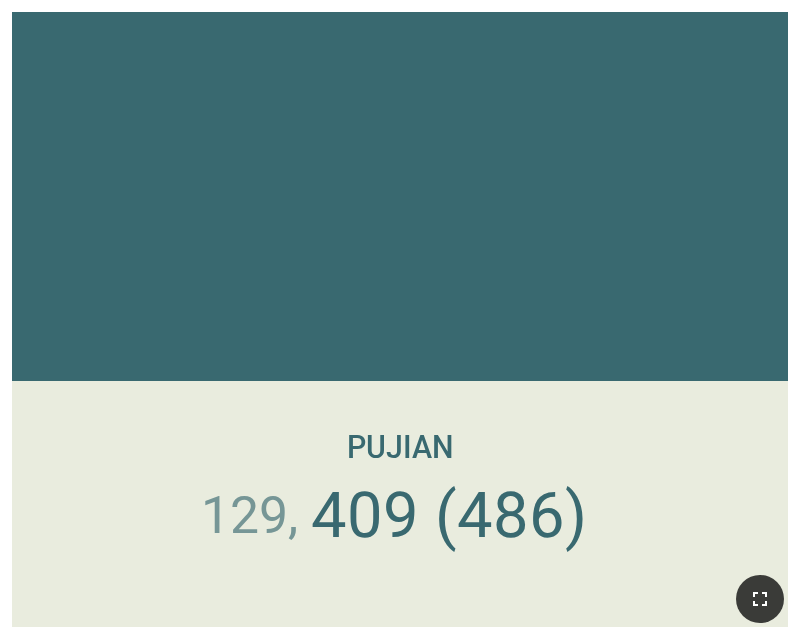 click 